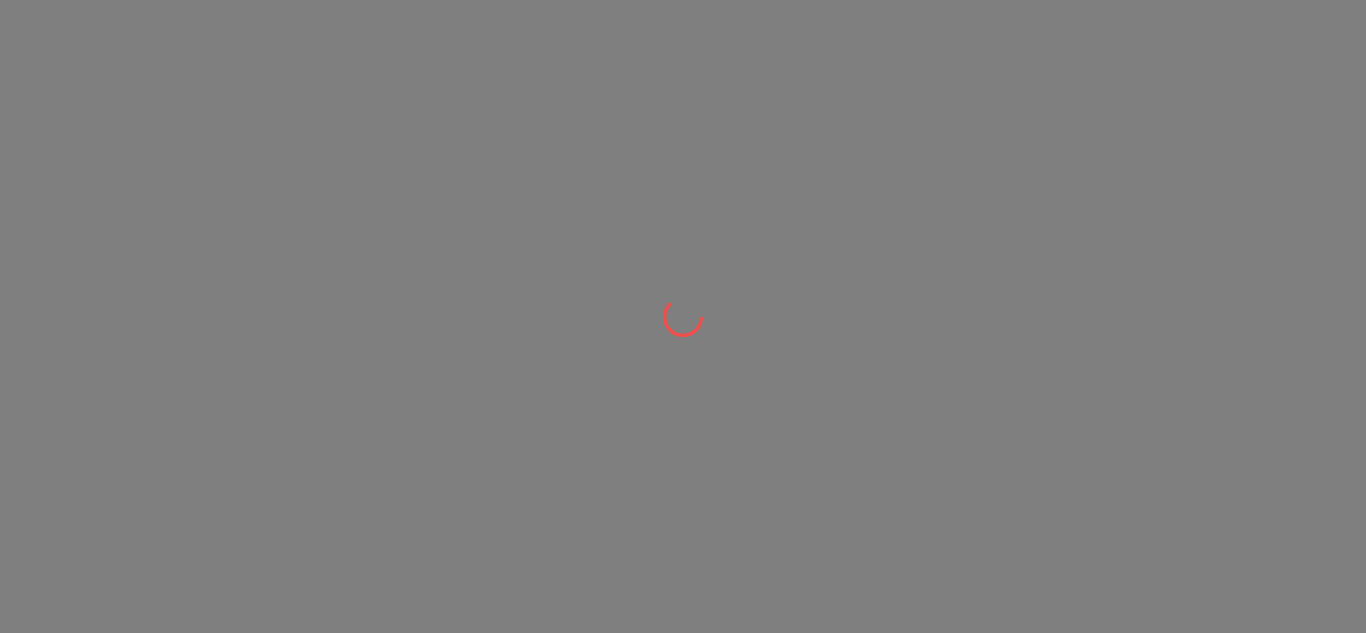 scroll, scrollTop: 0, scrollLeft: 0, axis: both 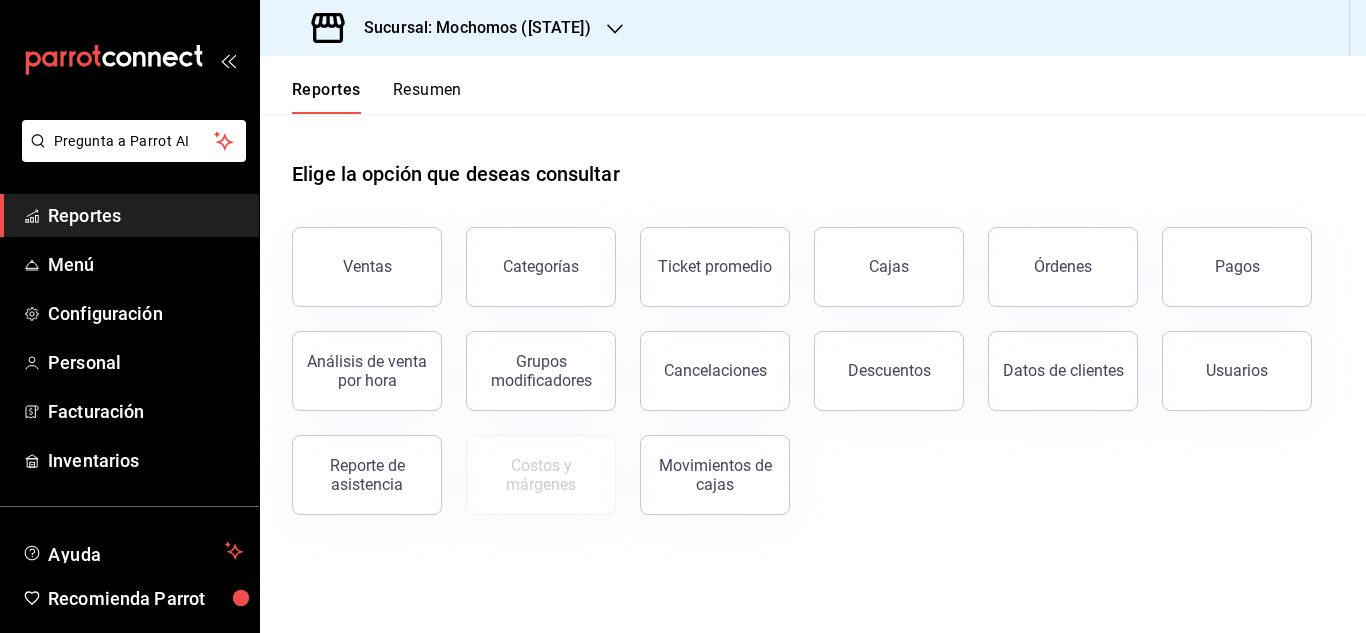 click on "Reportes" at bounding box center (145, 215) 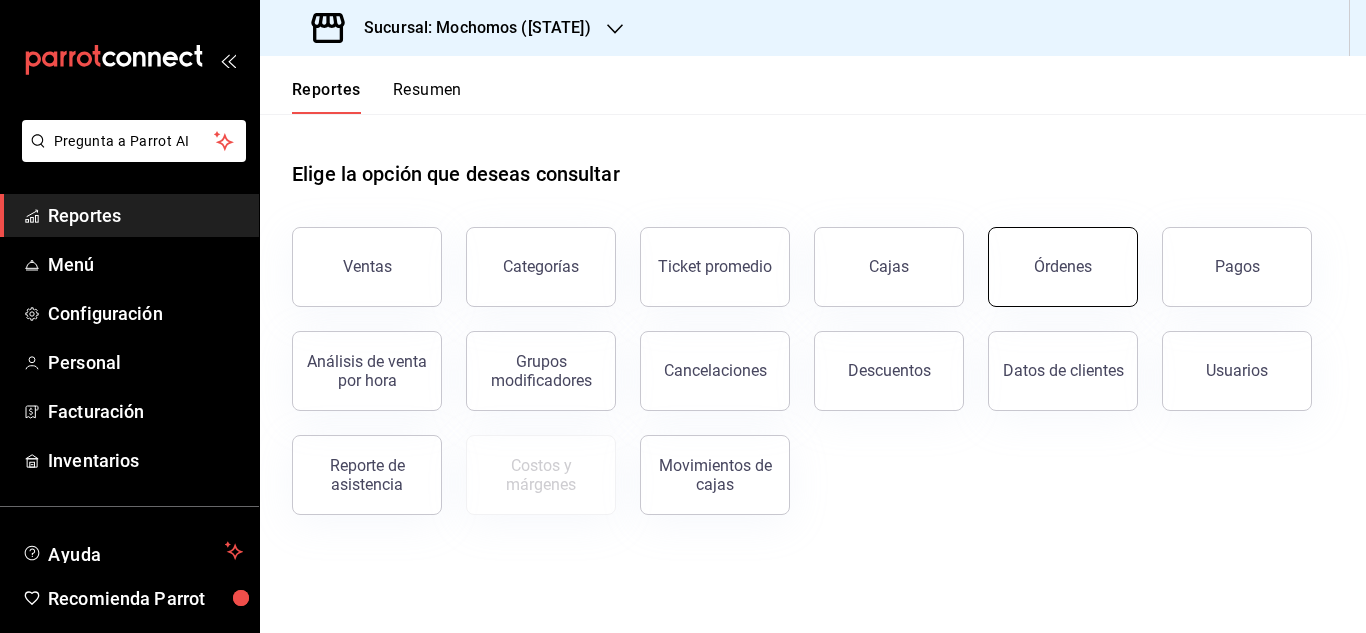 click on "Órdenes" at bounding box center [1063, 267] 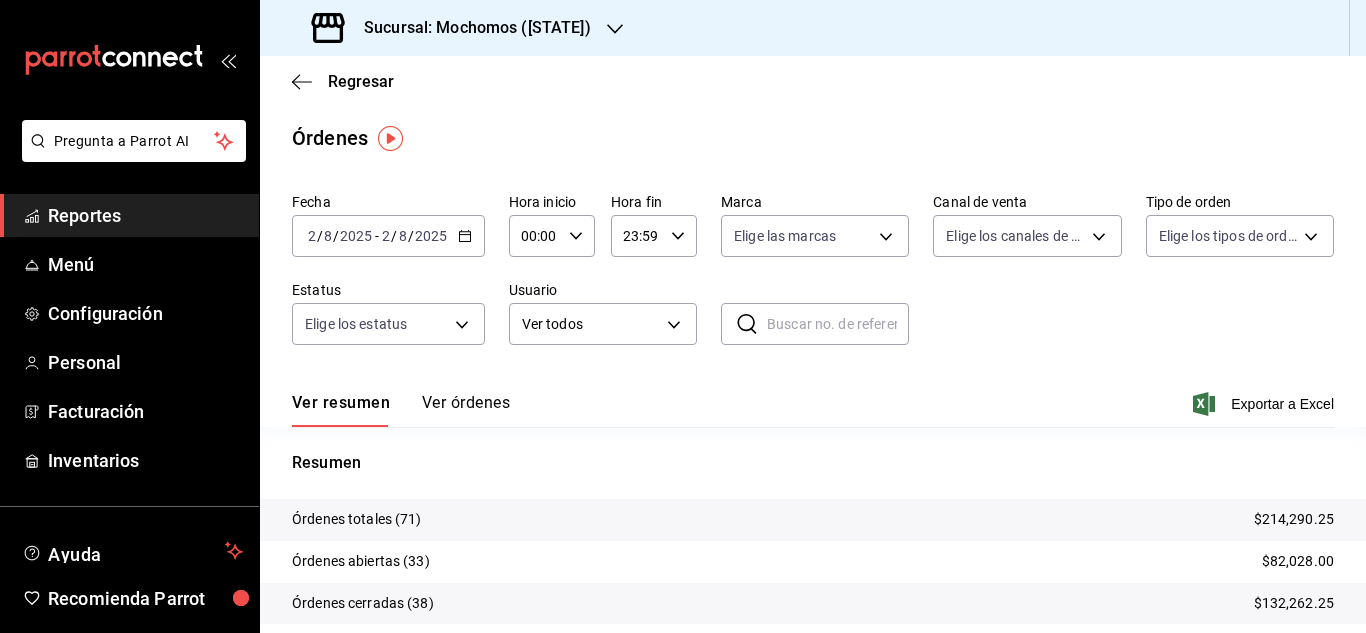 click on "2" at bounding box center (312, 236) 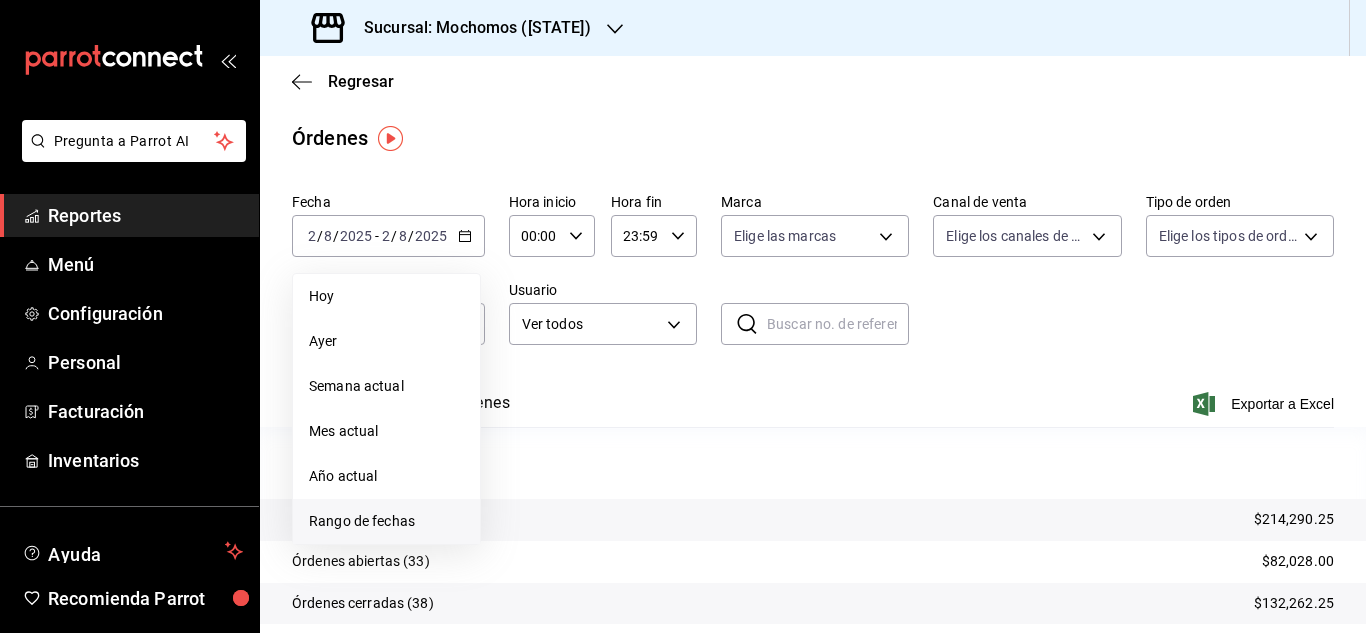 click on "Rango de fechas" at bounding box center [386, 521] 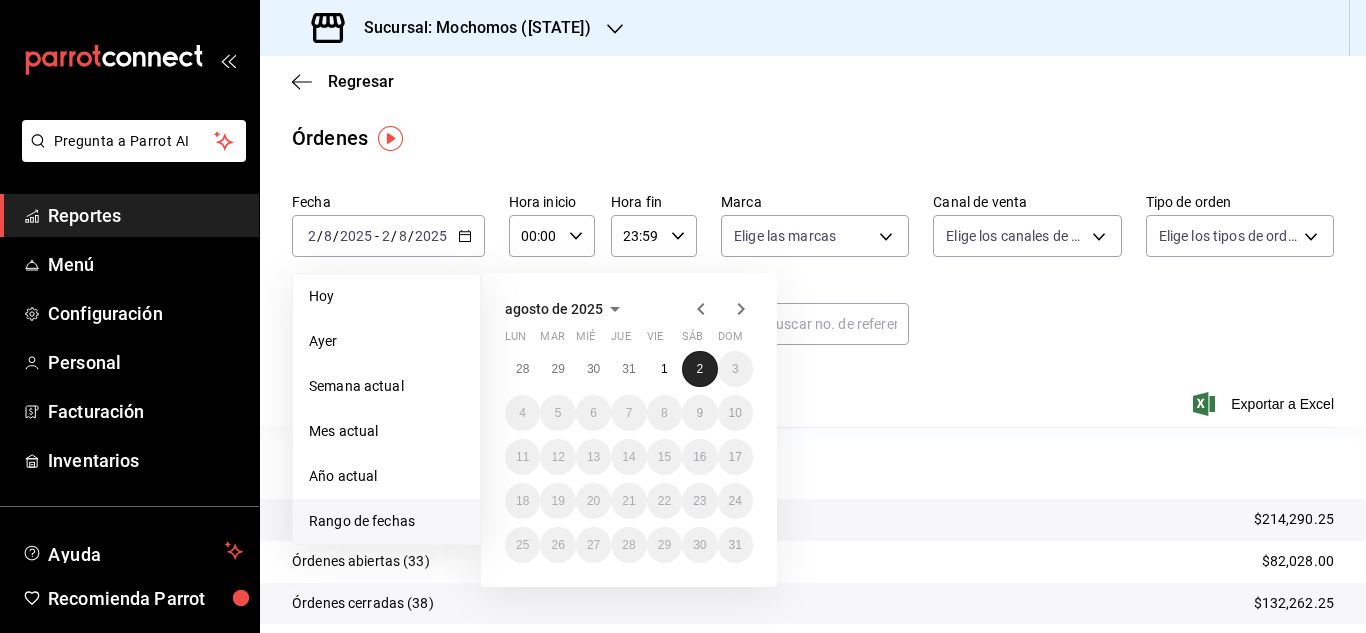 click on "2" at bounding box center (699, 369) 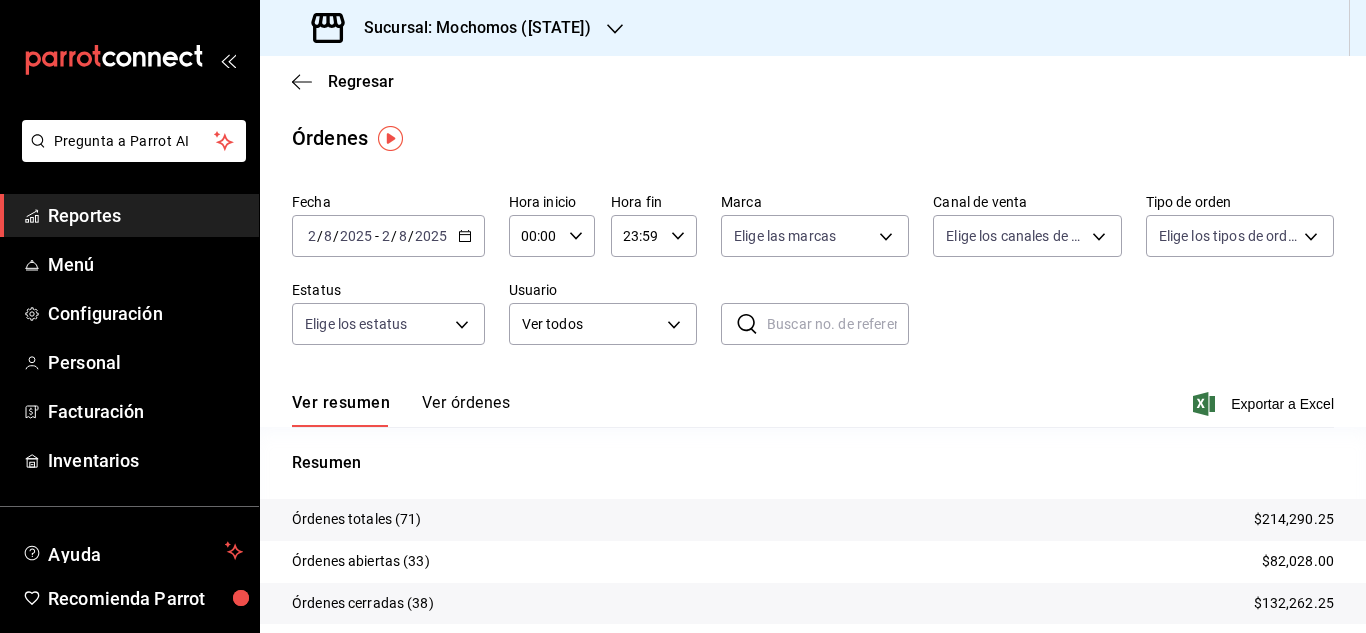 click on "00:00 Hora inicio" at bounding box center [552, 236] 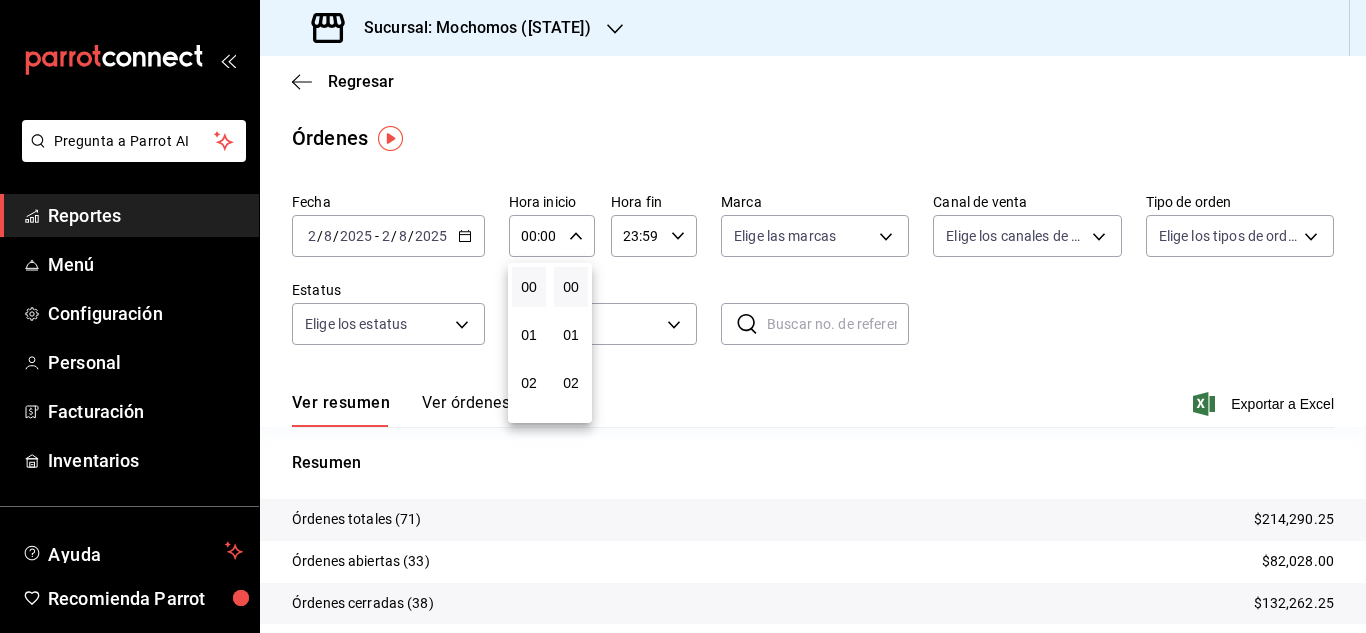 scroll, scrollTop: 100, scrollLeft: 0, axis: vertical 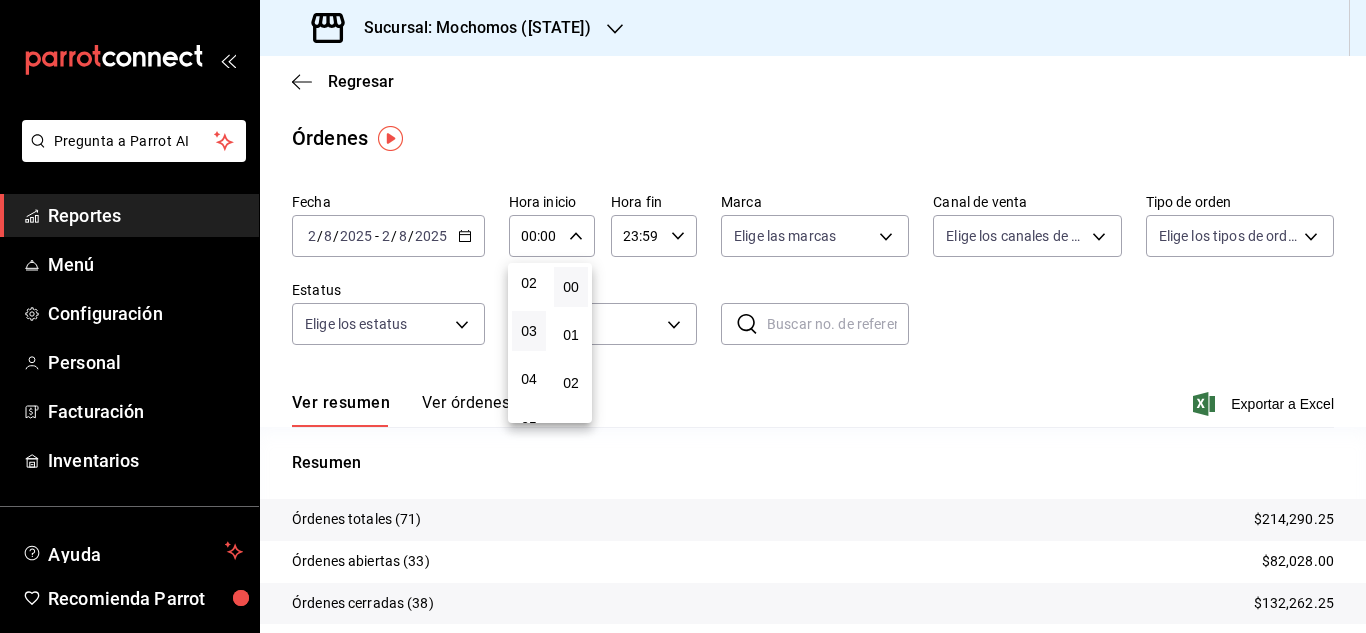 click on "03" at bounding box center [529, 331] 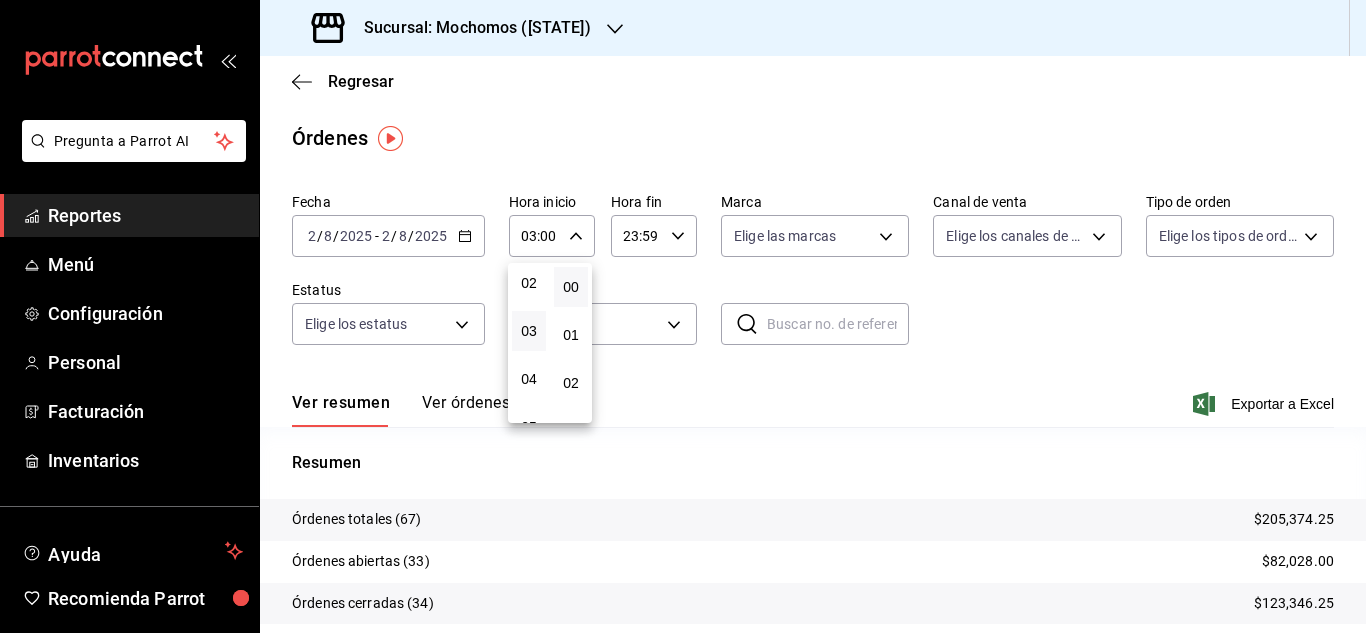 drag, startPoint x: 1356, startPoint y: 413, endPoint x: 1365, endPoint y: 528, distance: 115.35164 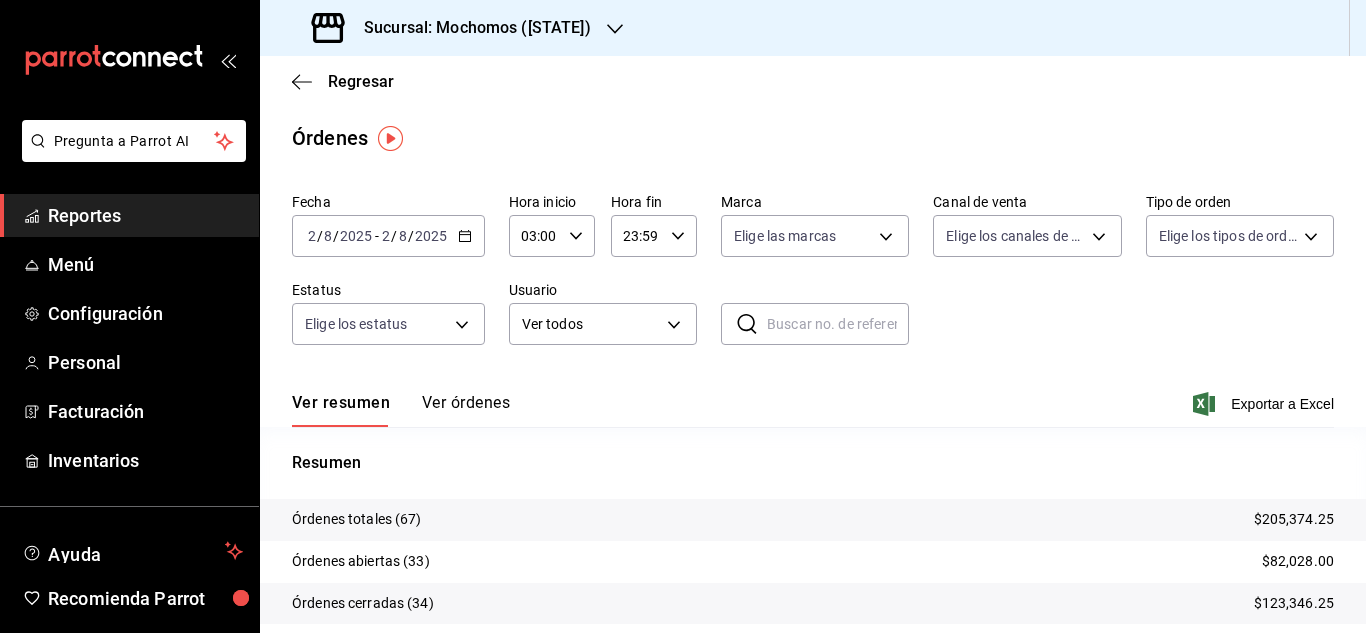 click on "[TIME] Hora inicio" at bounding box center [552, 236] 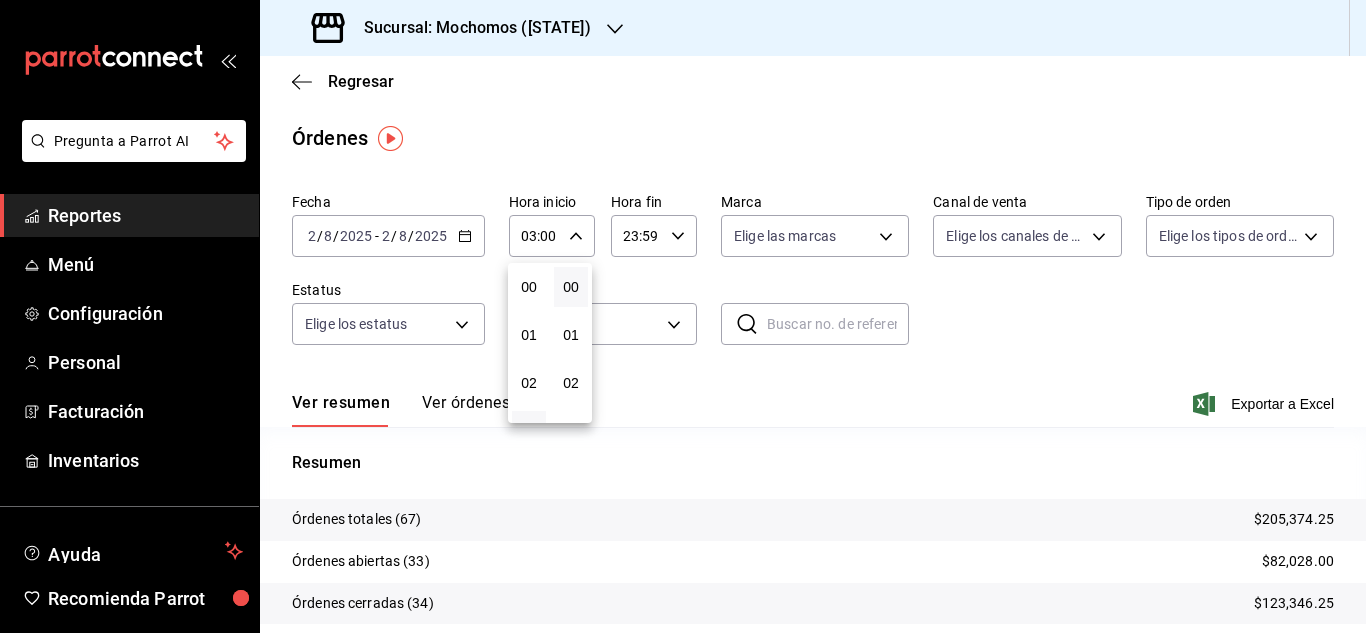 scroll, scrollTop: 144, scrollLeft: 0, axis: vertical 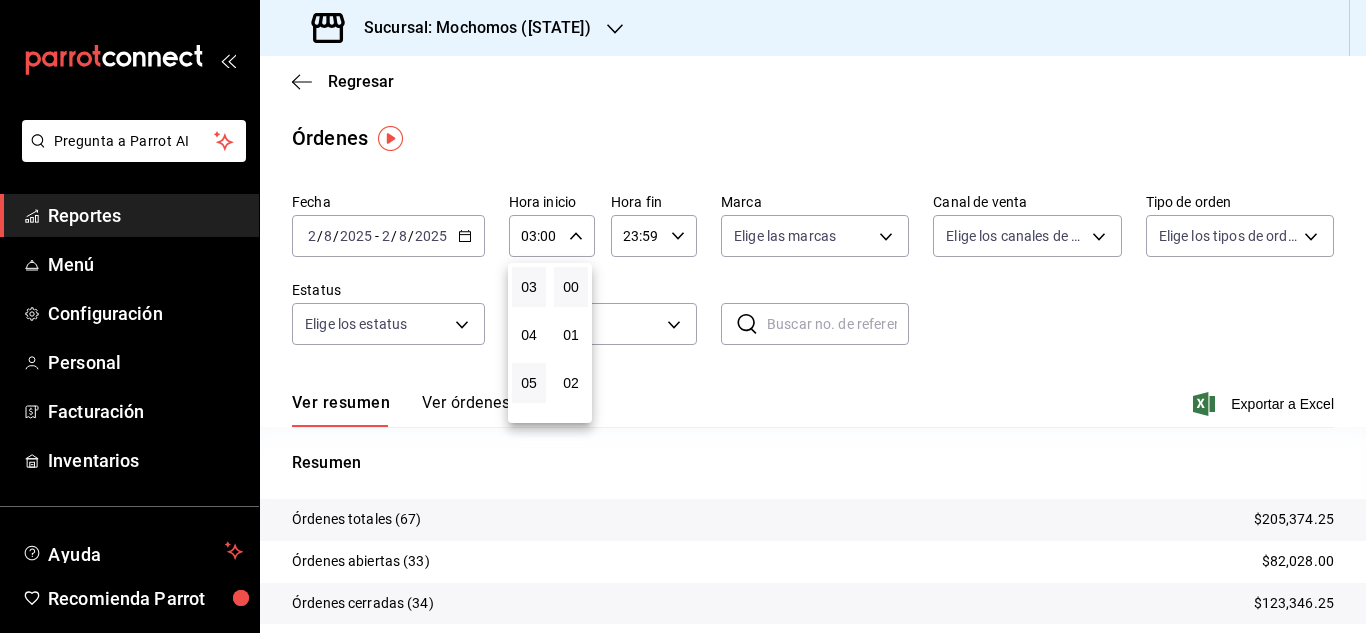 click on "05" at bounding box center (529, 383) 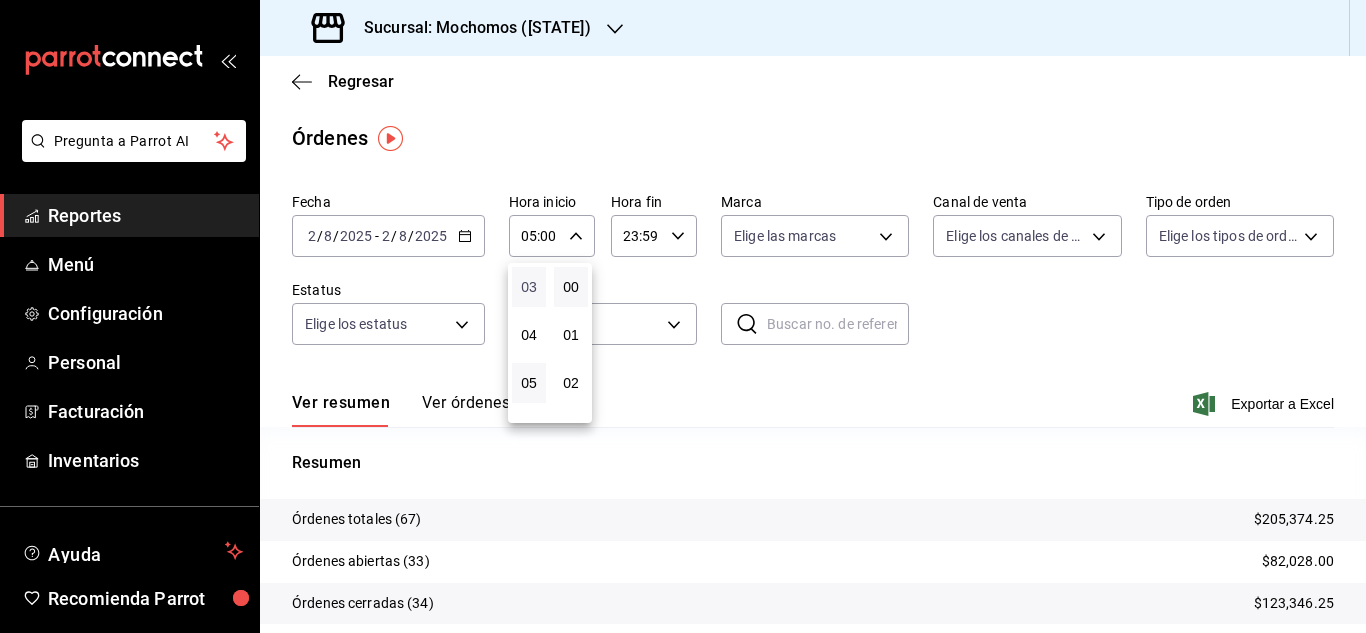 click on "03" at bounding box center [529, 287] 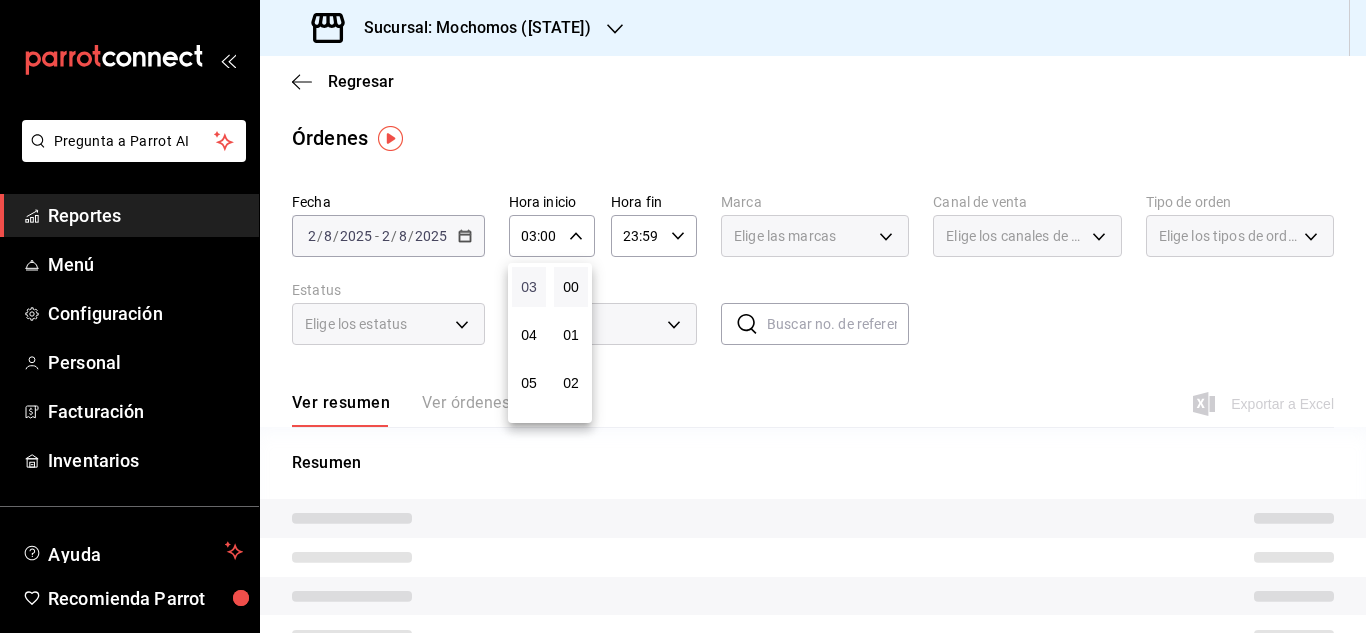 click on "03" at bounding box center (529, 287) 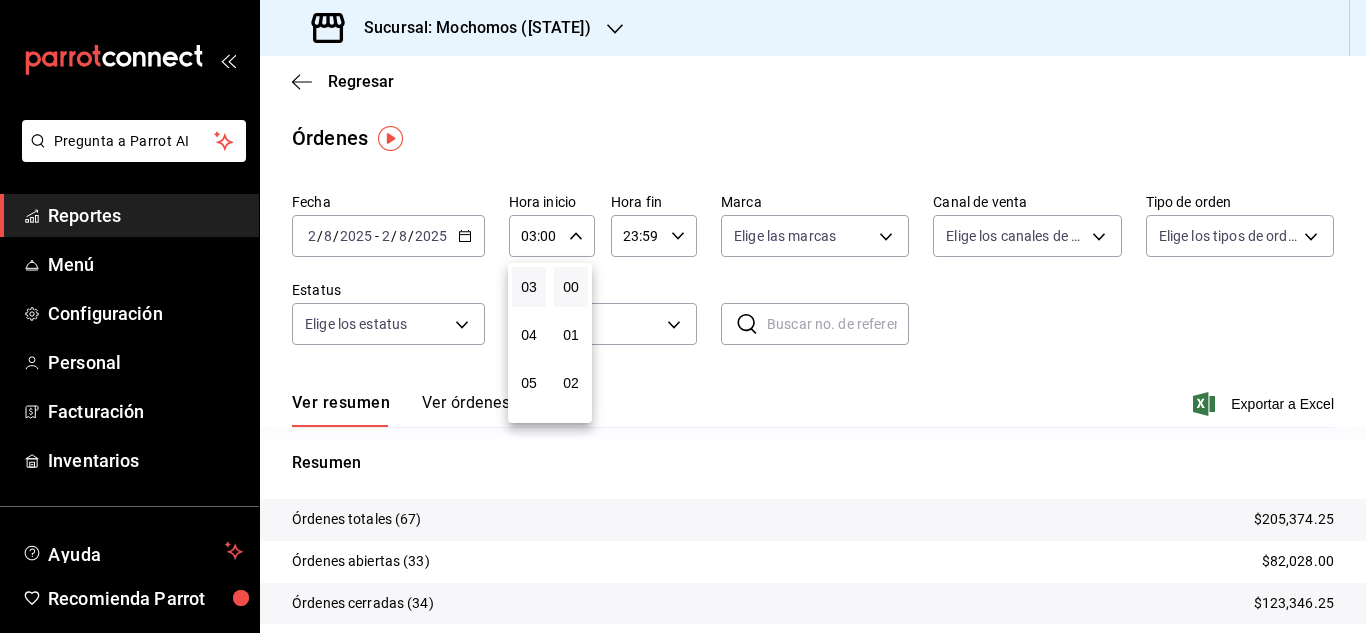 drag, startPoint x: 1361, startPoint y: 414, endPoint x: 1364, endPoint y: 506, distance: 92.0489 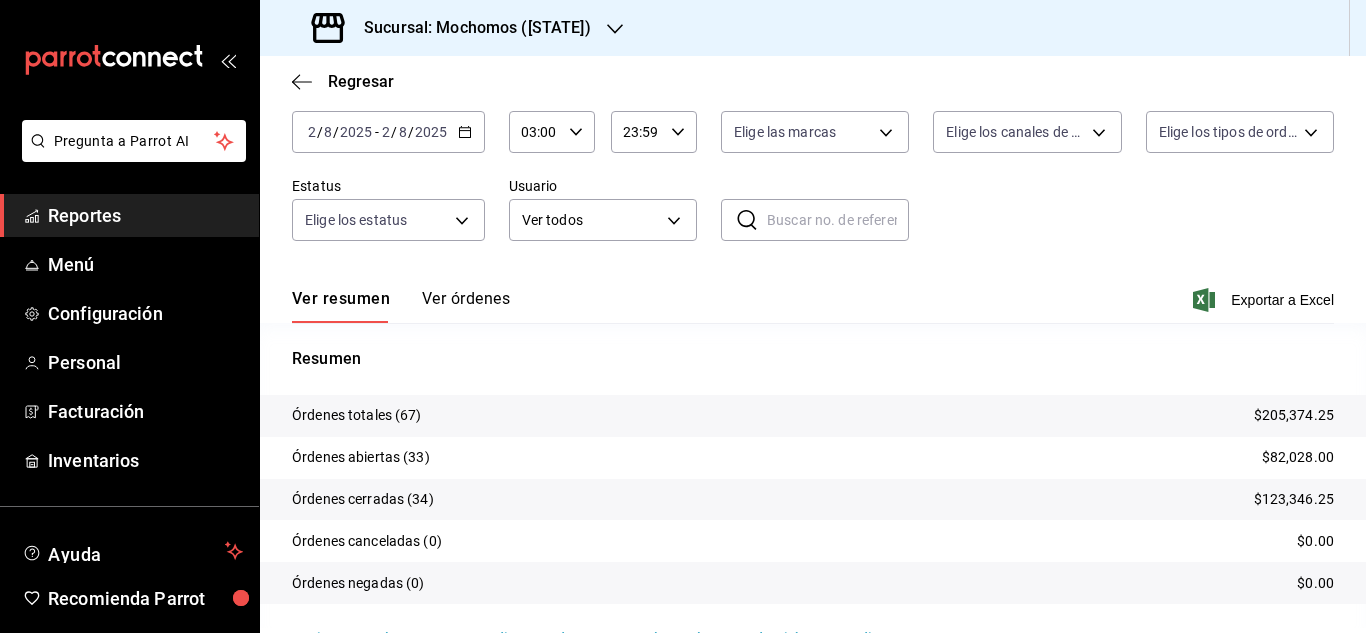 scroll, scrollTop: 152, scrollLeft: 0, axis: vertical 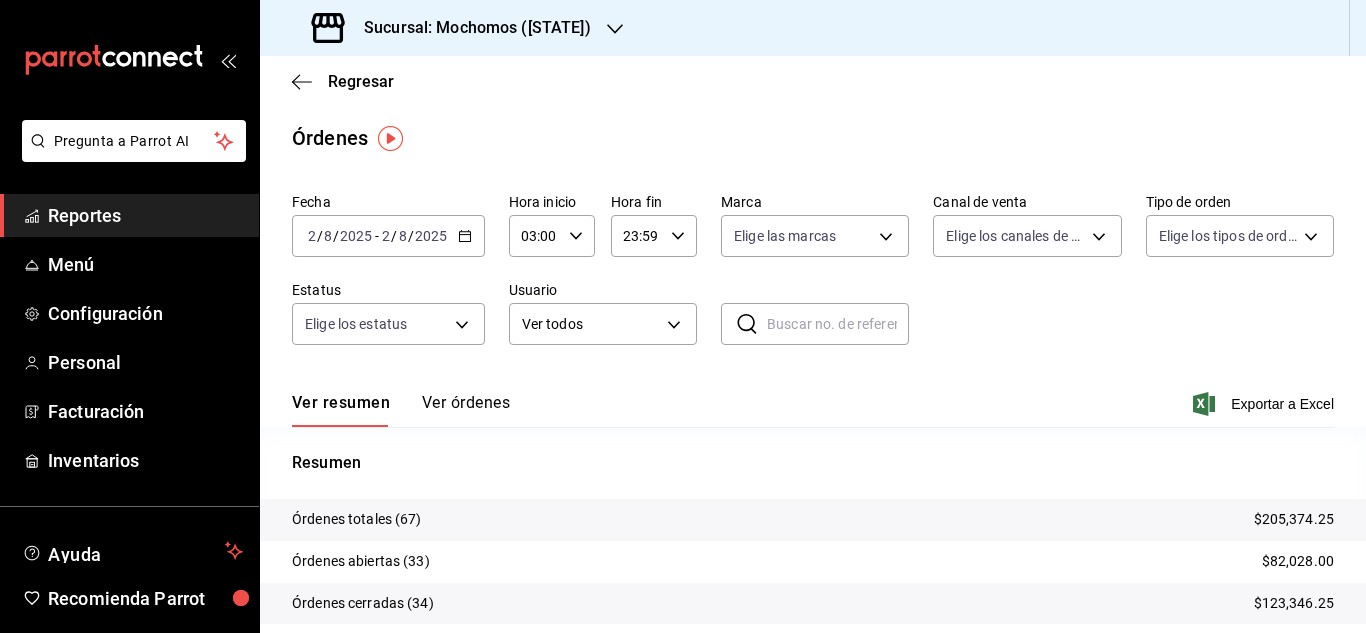 click on "2025-08-02 2 / 8 / 2025 - 2025-08-02 2 / 8 / 2025" at bounding box center [388, 236] 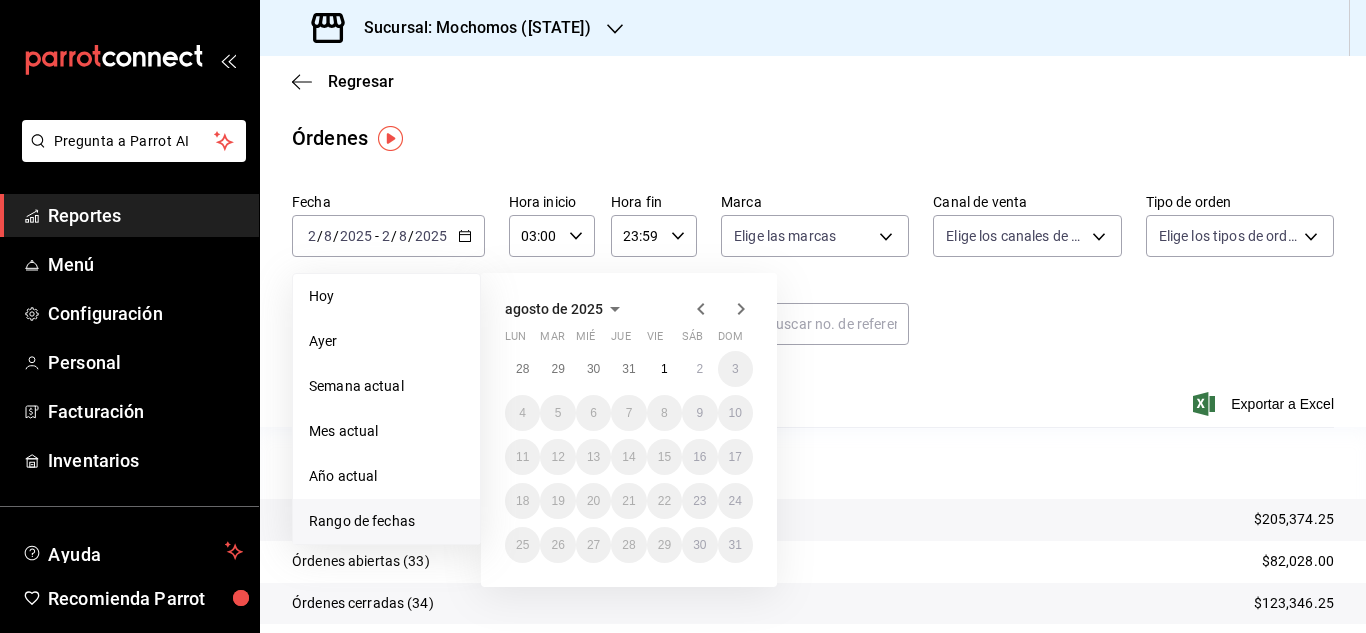 click 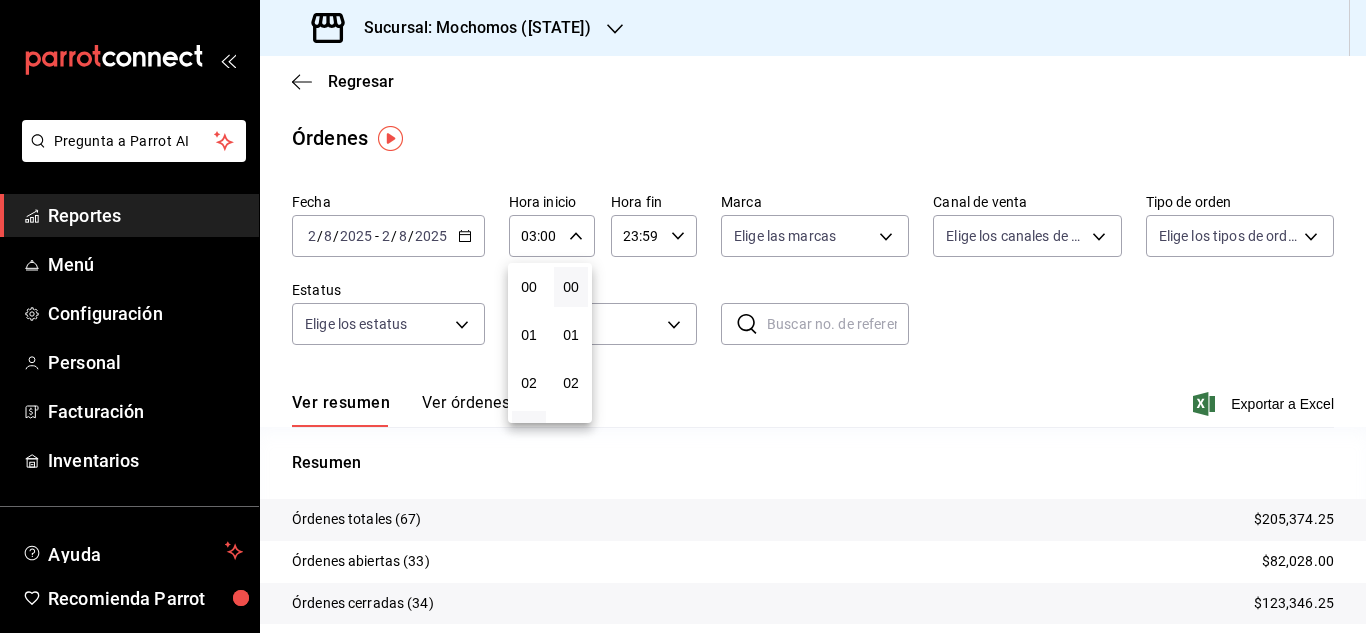 scroll, scrollTop: 144, scrollLeft: 0, axis: vertical 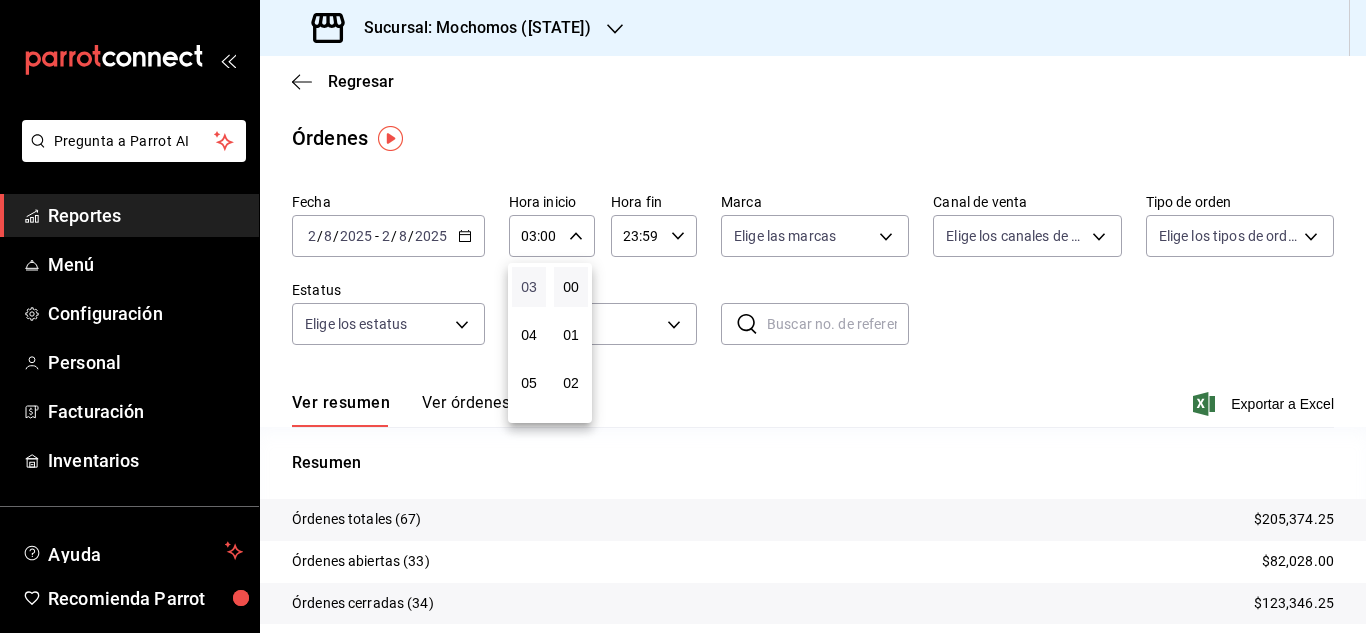 click on "03" at bounding box center [529, 287] 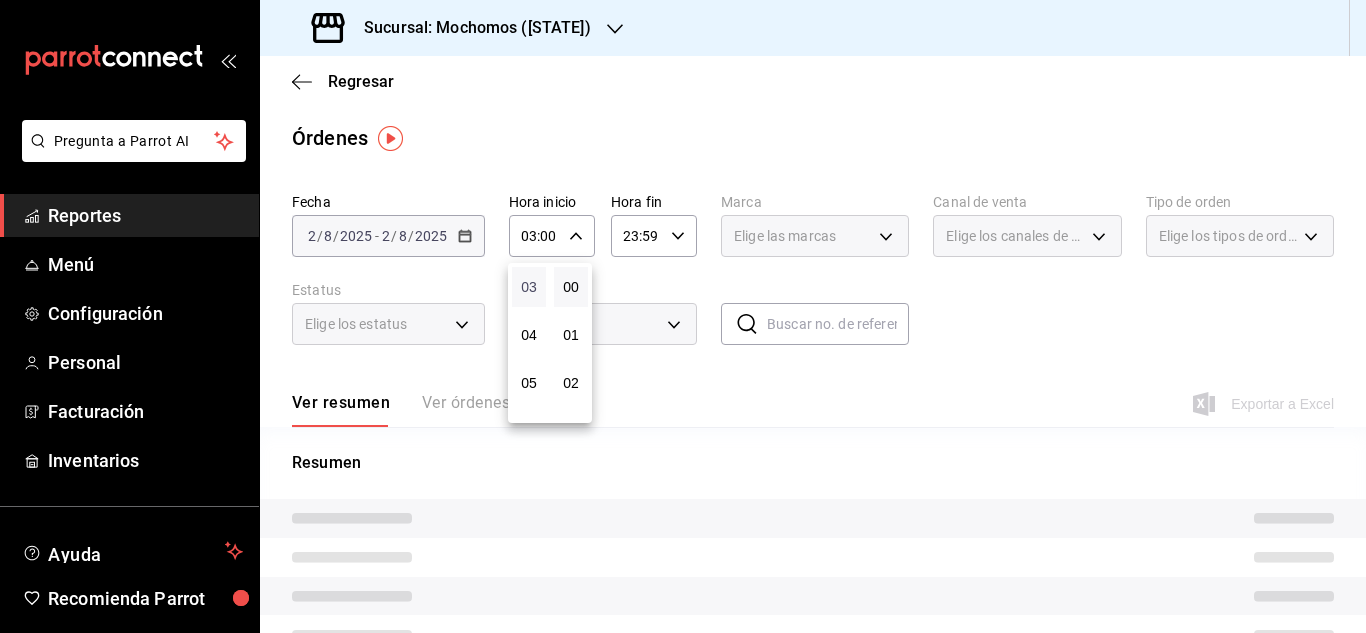 click on "03" at bounding box center [529, 287] 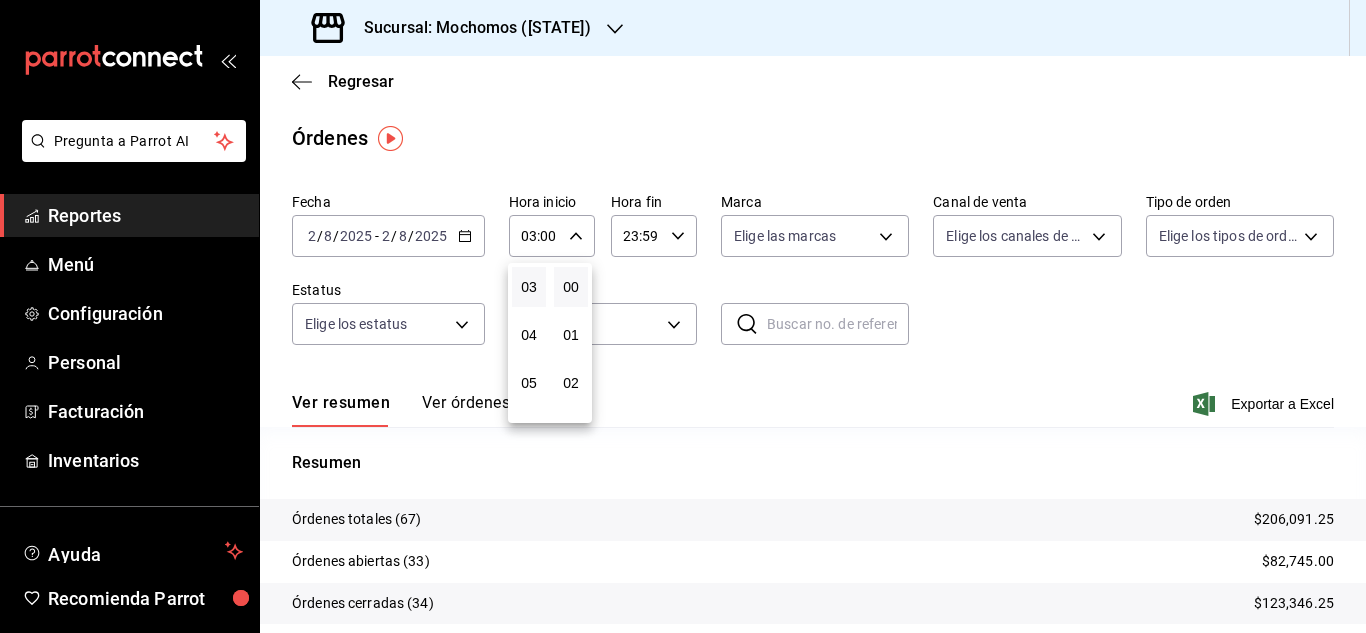 click at bounding box center (683, 316) 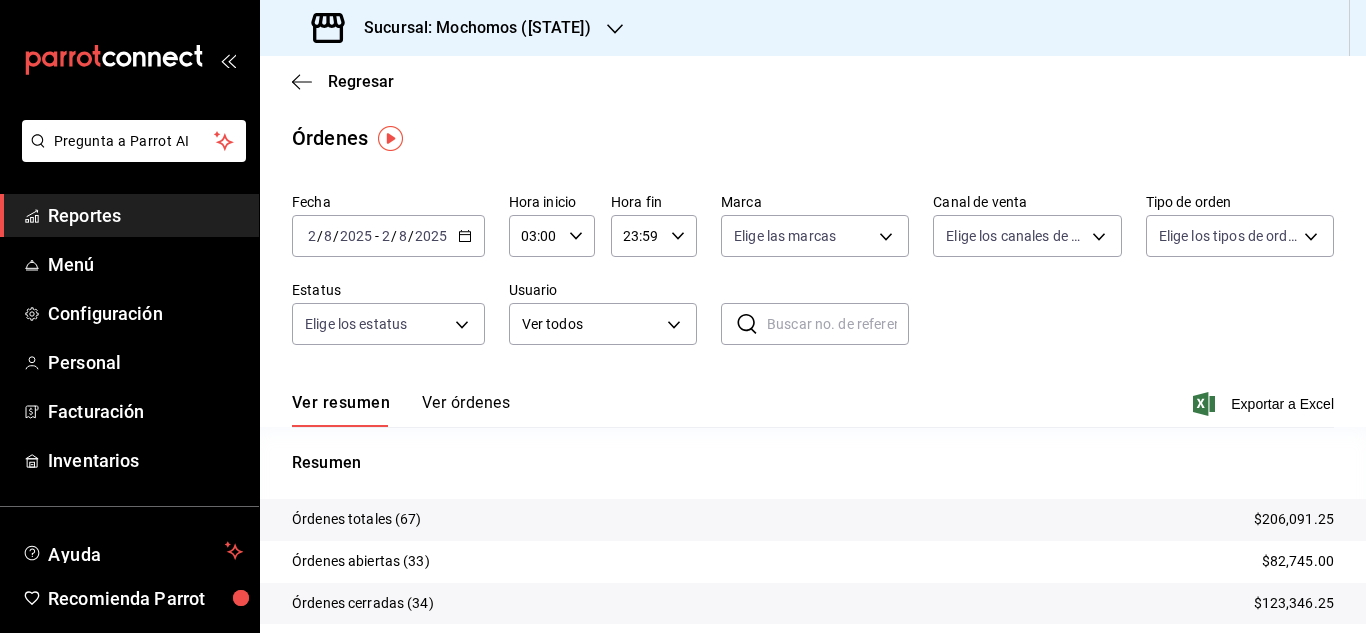 click on "2" at bounding box center (312, 236) 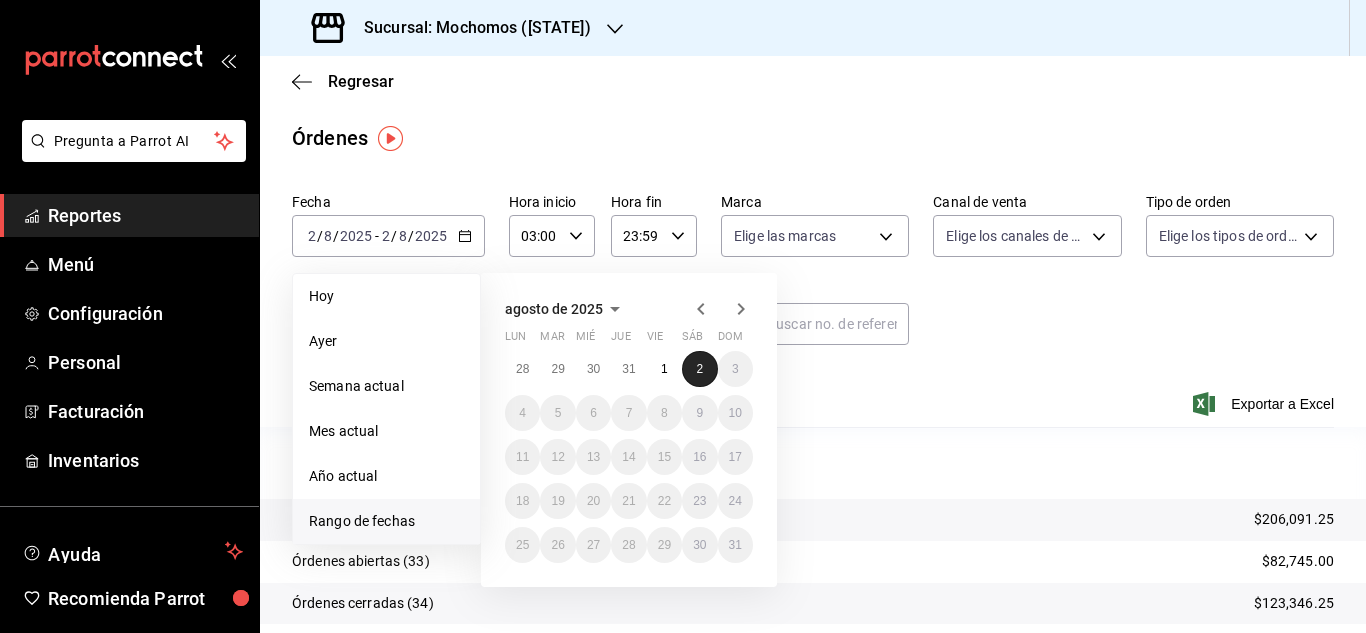click on "2" at bounding box center (699, 369) 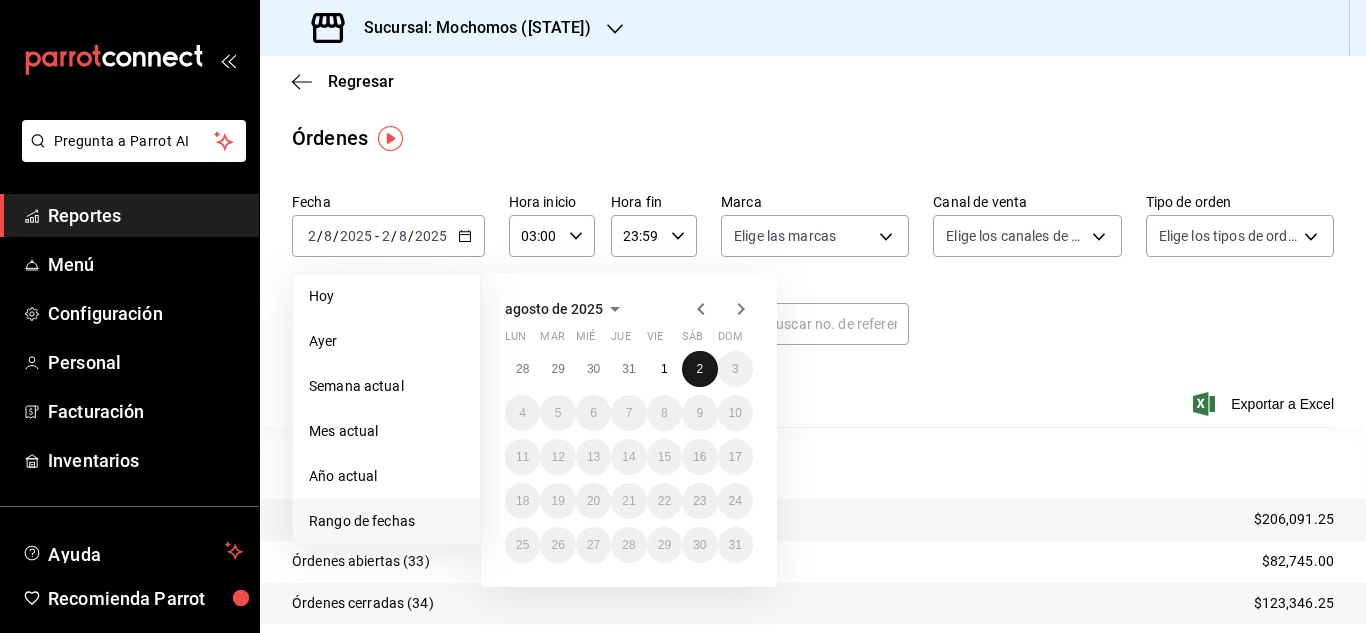 click on "2" at bounding box center [699, 369] 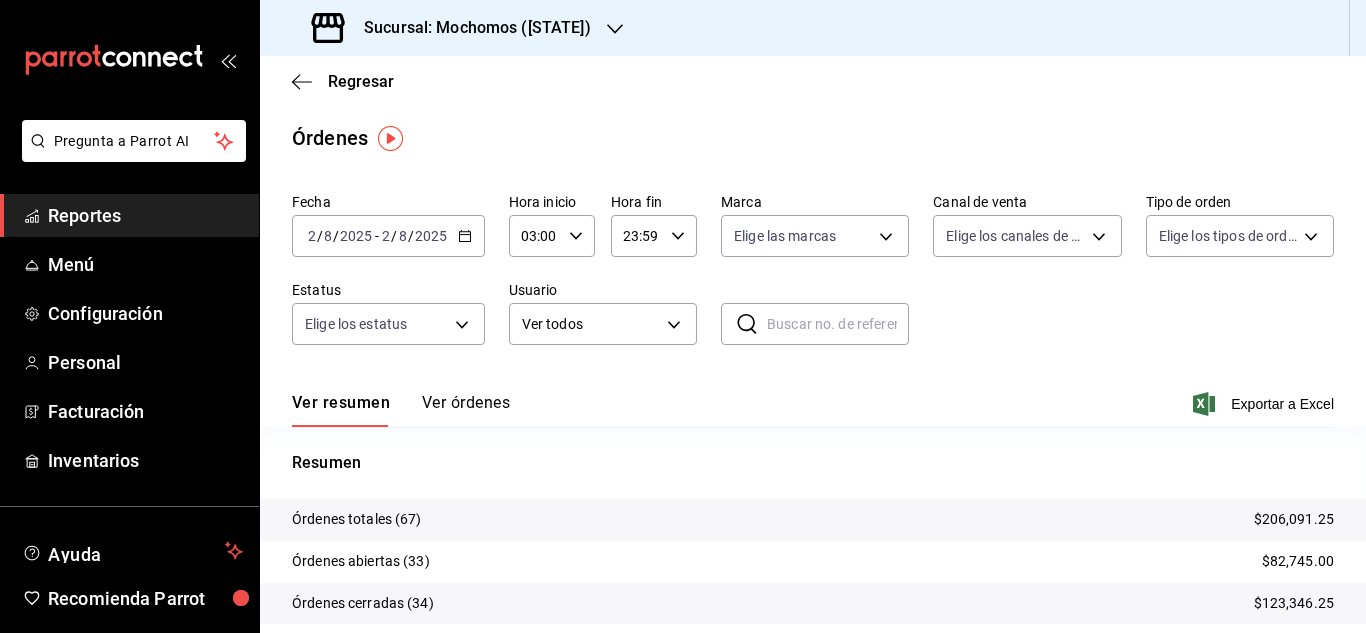 click on "2" at bounding box center [312, 236] 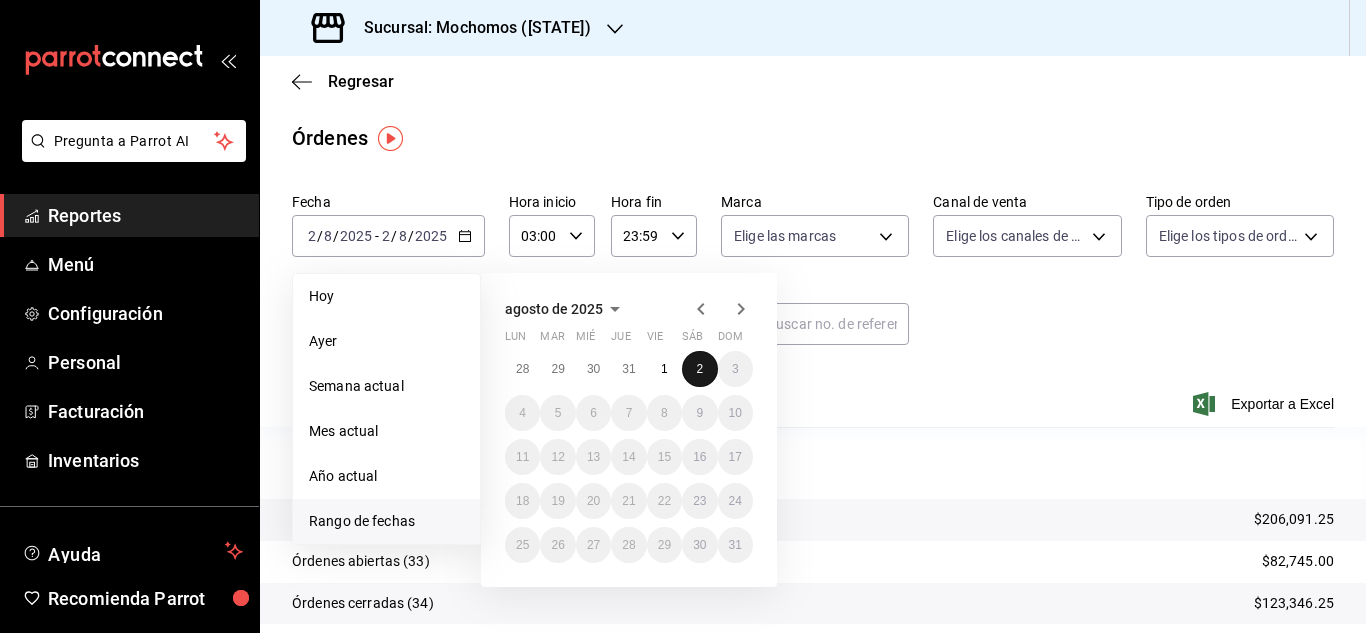 click on "2" at bounding box center (699, 369) 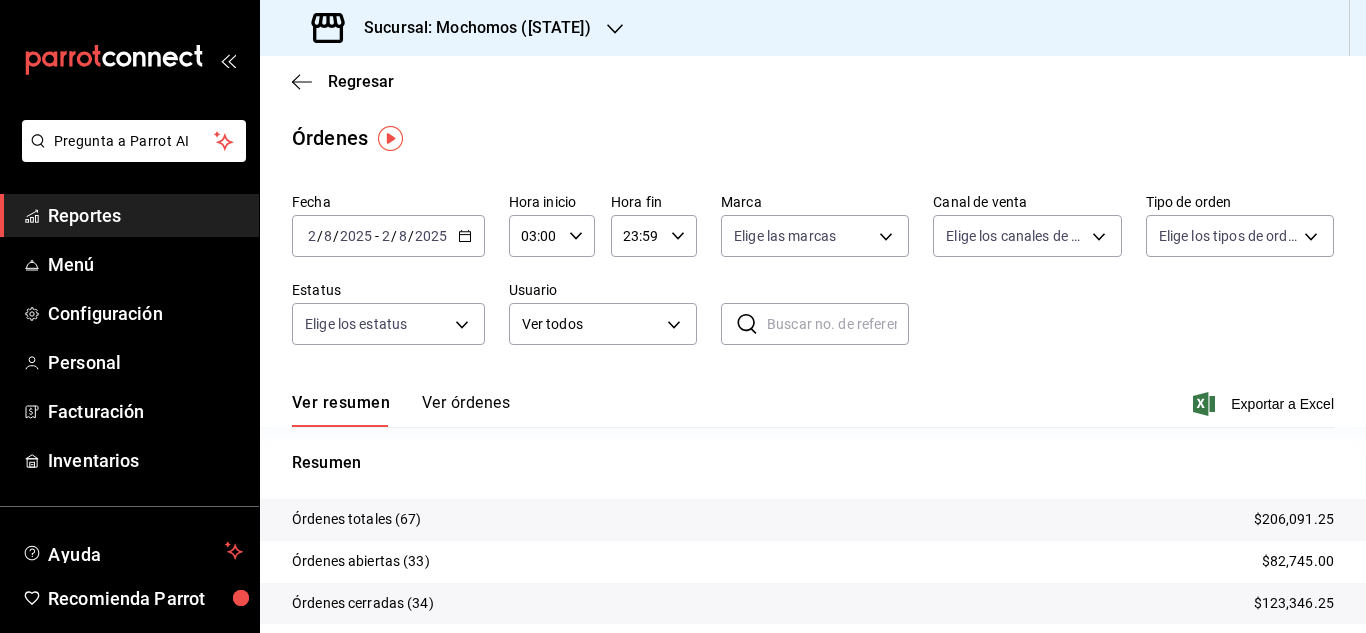 click on "Reportes" at bounding box center [145, 215] 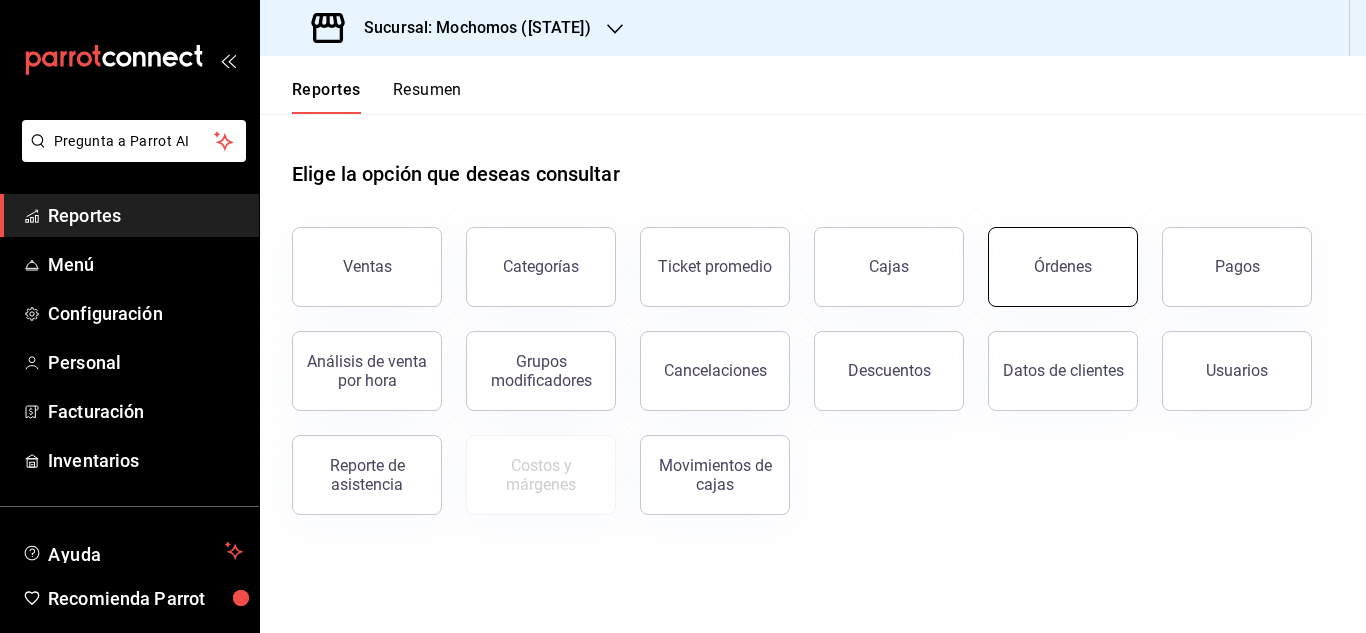 click on "Órdenes" at bounding box center (1063, 267) 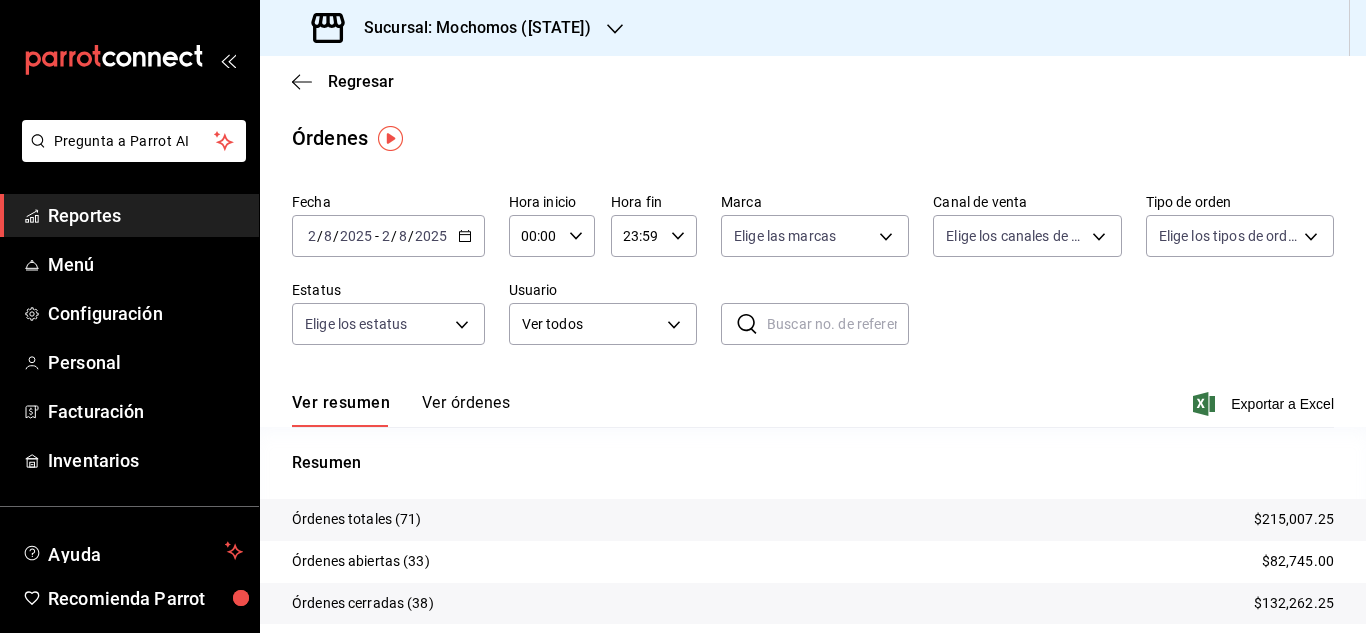 click on "2" at bounding box center (312, 236) 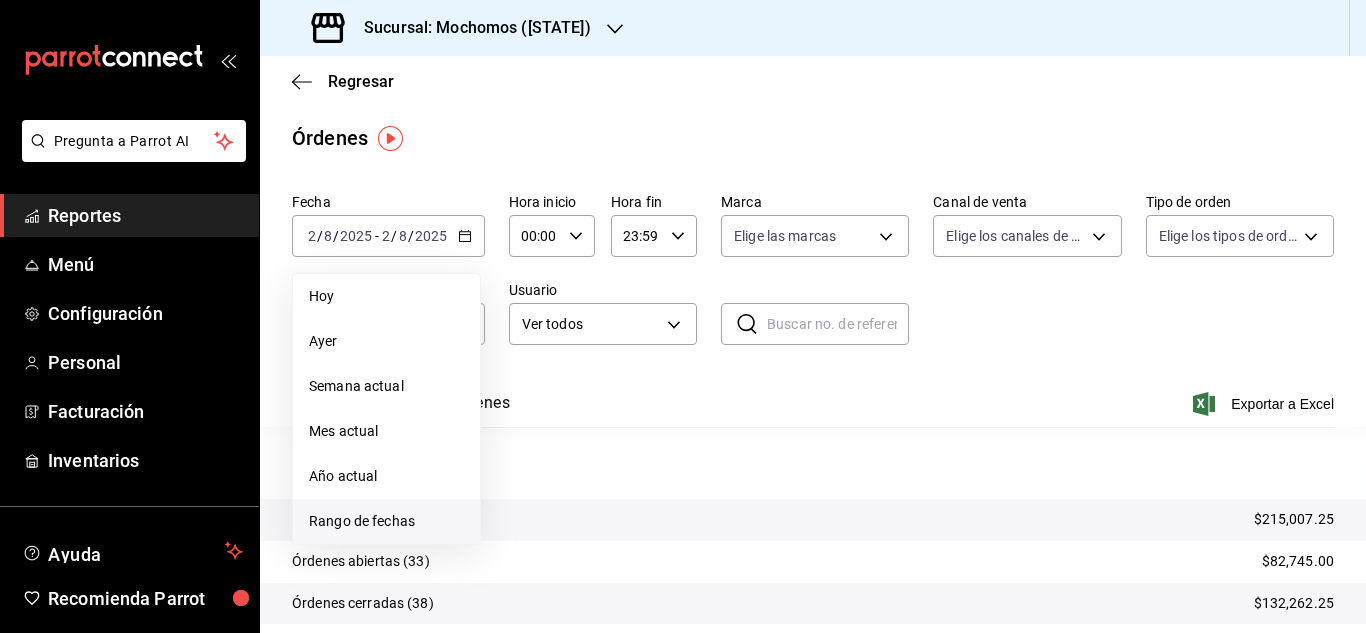 click on "Rango de fechas" at bounding box center (386, 521) 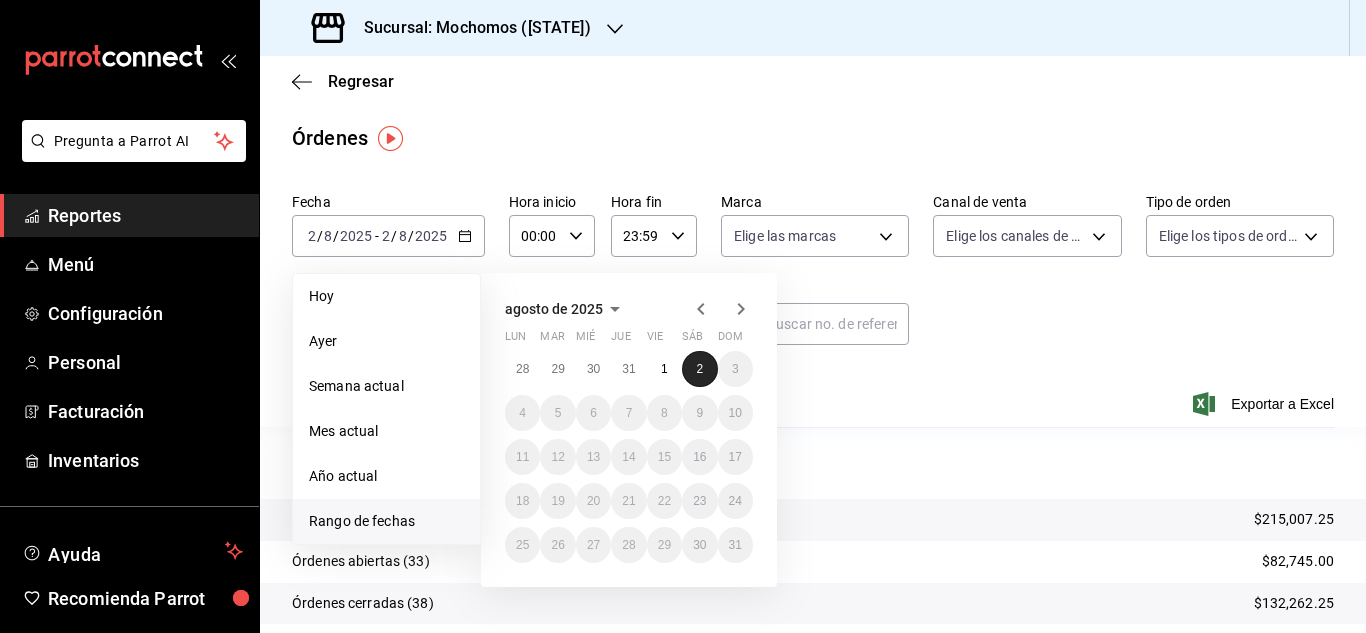 click on "2" at bounding box center (699, 369) 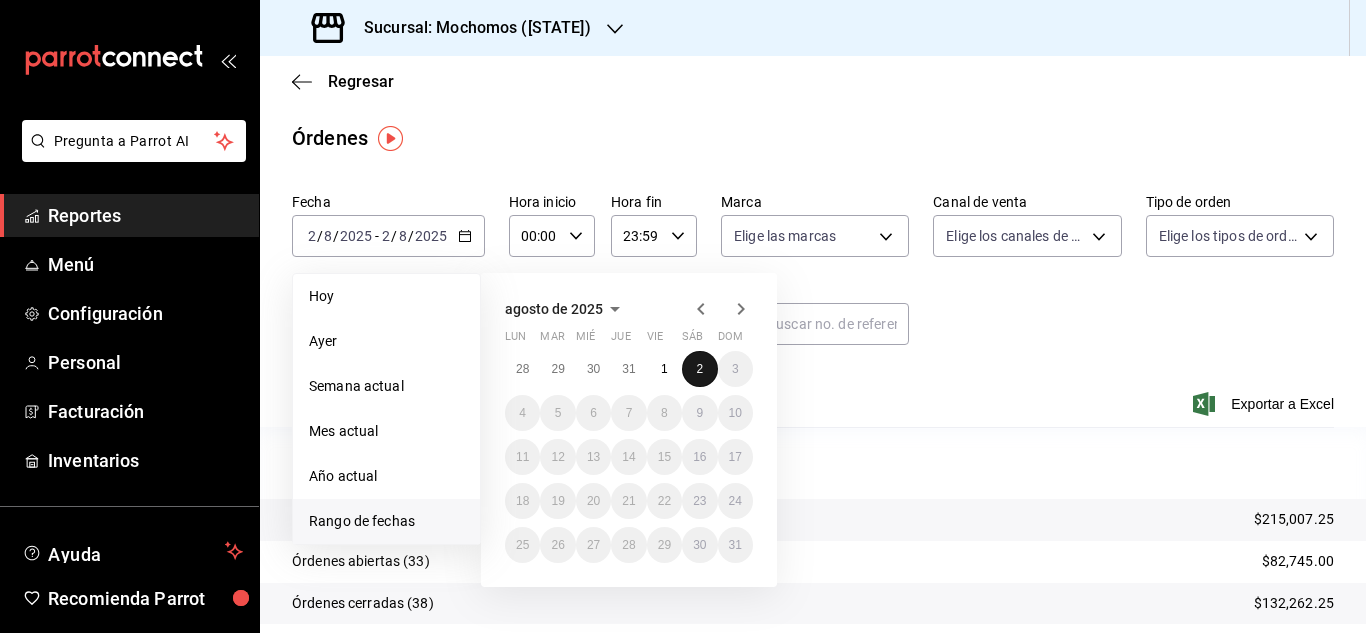 click on "2" at bounding box center (699, 369) 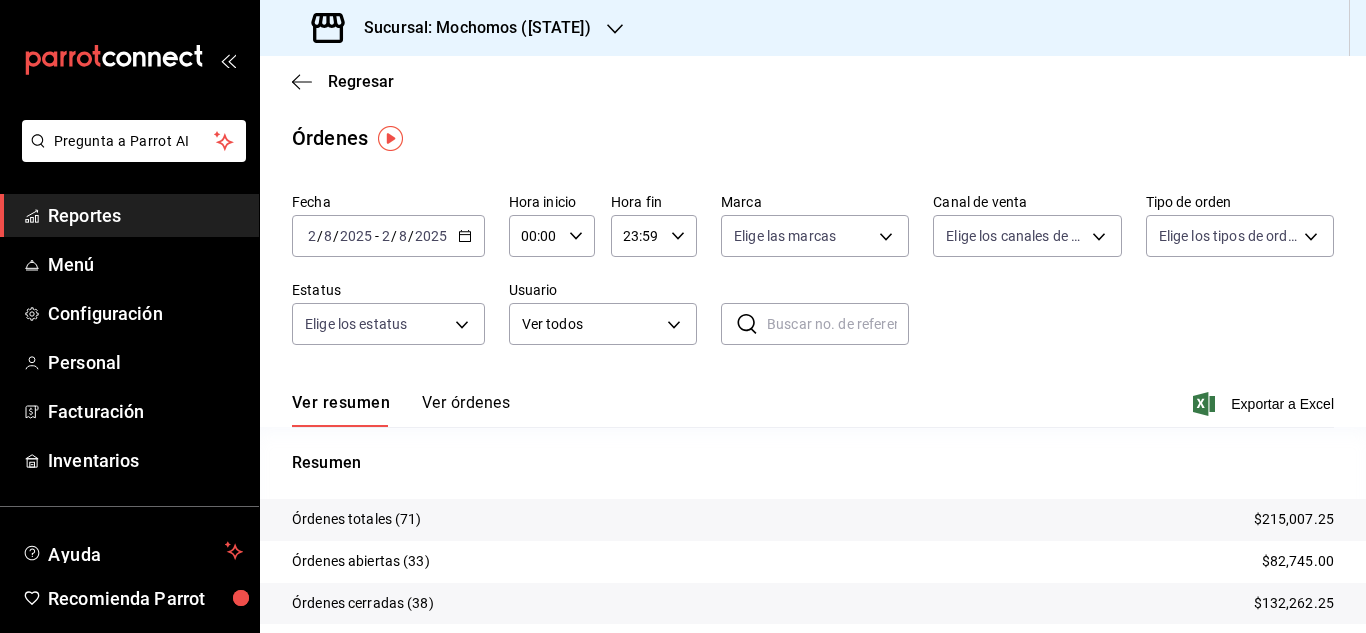 click on "00:00" at bounding box center (535, 236) 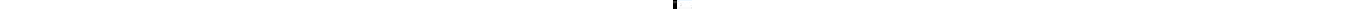 scroll, scrollTop: 100, scrollLeft: 0, axis: vertical 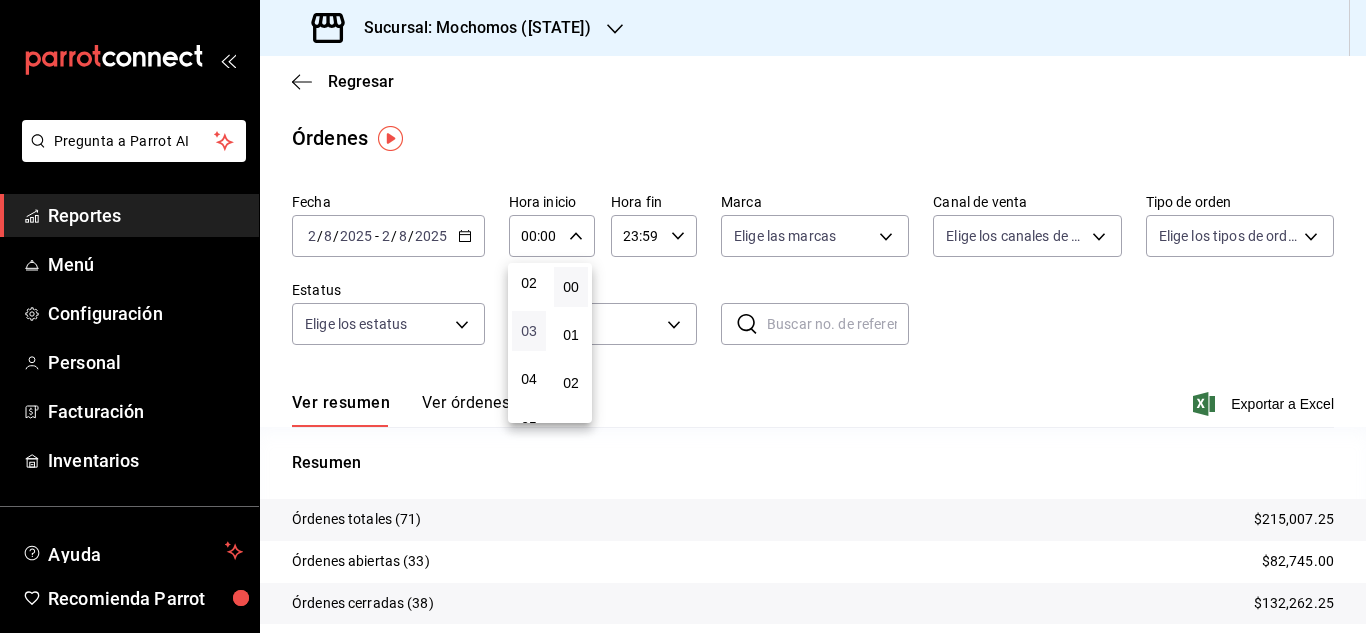 click on "03" at bounding box center (529, 331) 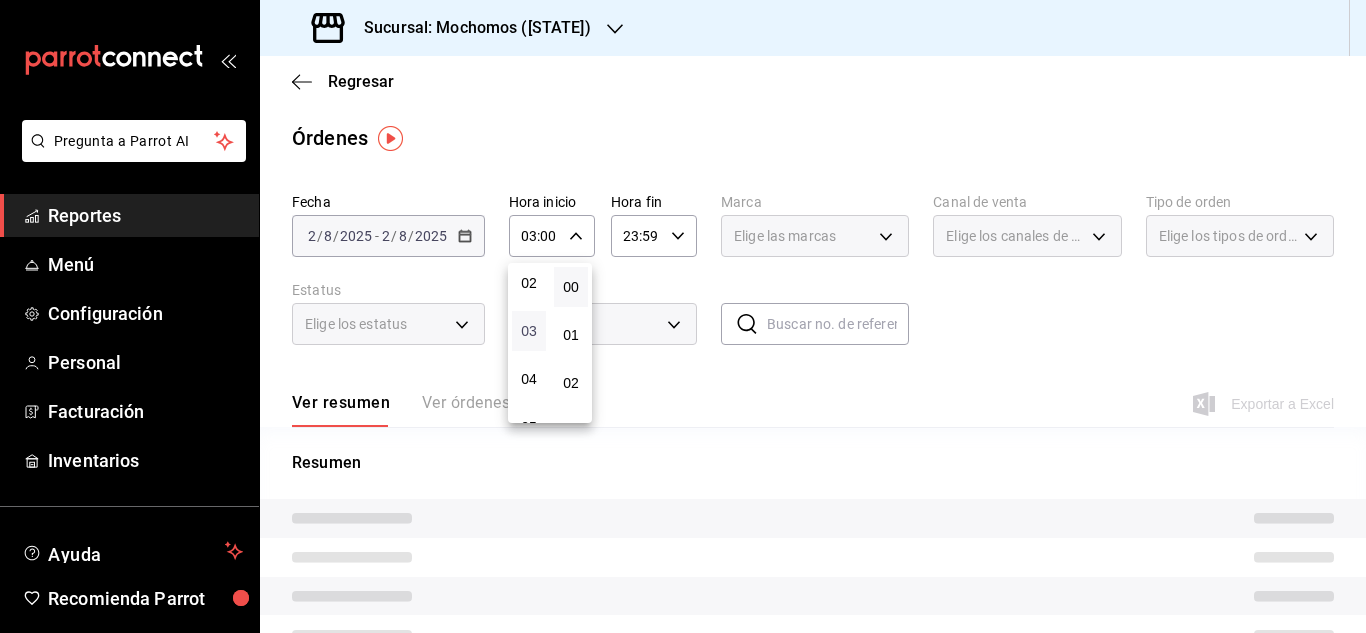 click on "03" at bounding box center [529, 331] 